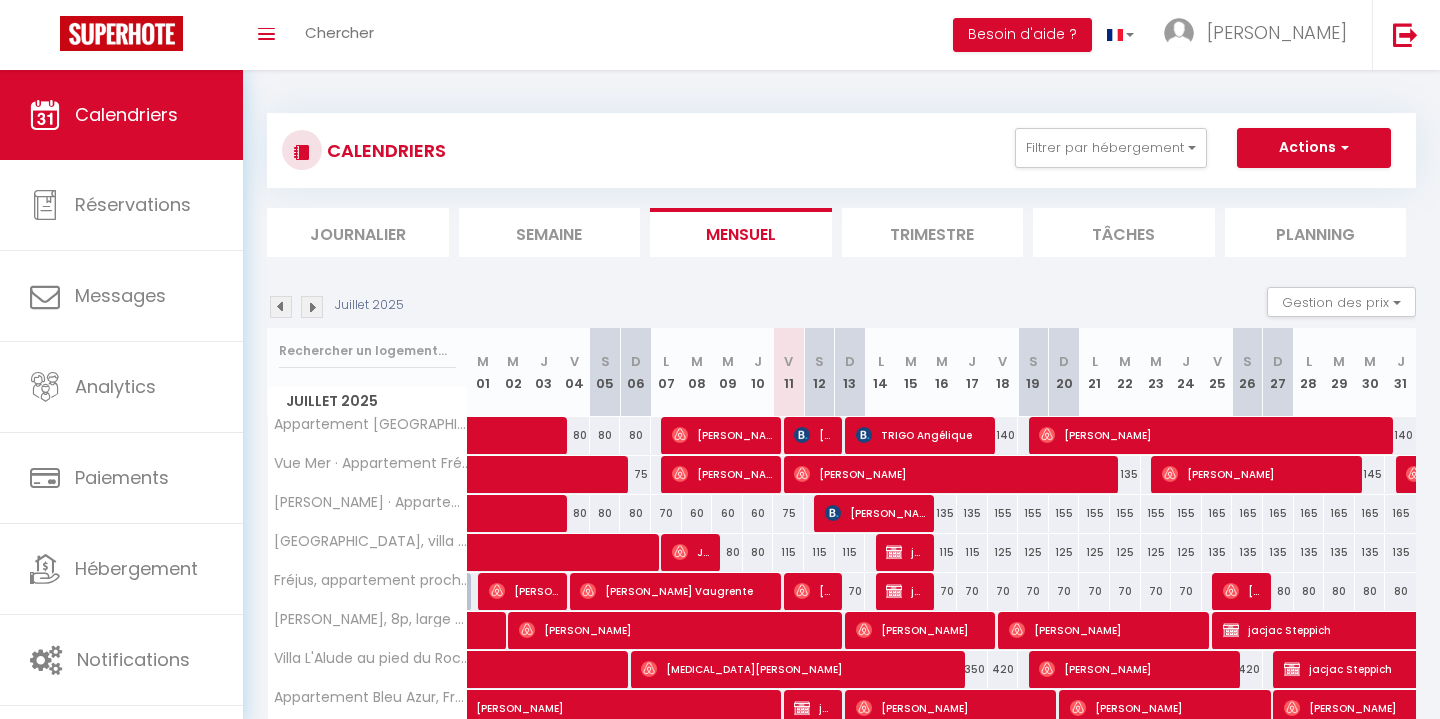 scroll, scrollTop: 0, scrollLeft: 0, axis: both 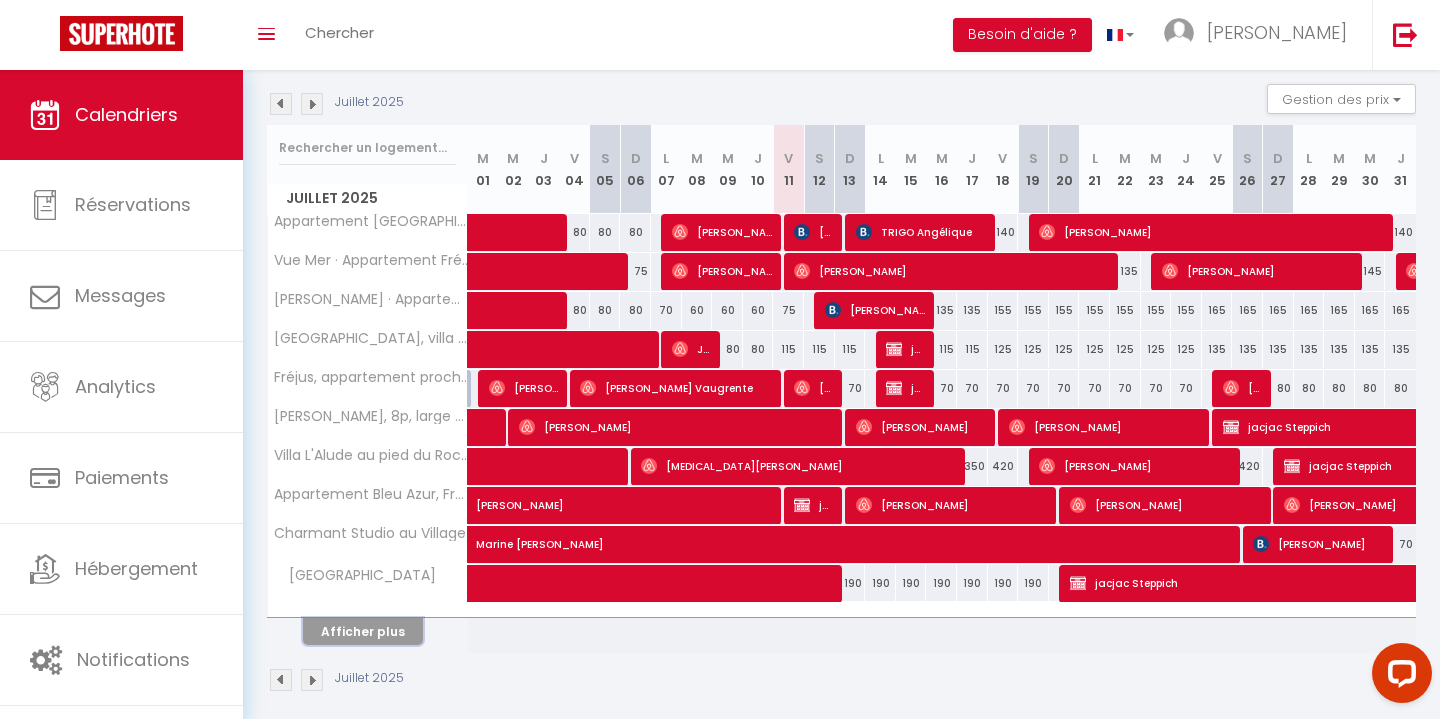 click on "Afficher plus" at bounding box center (363, 631) 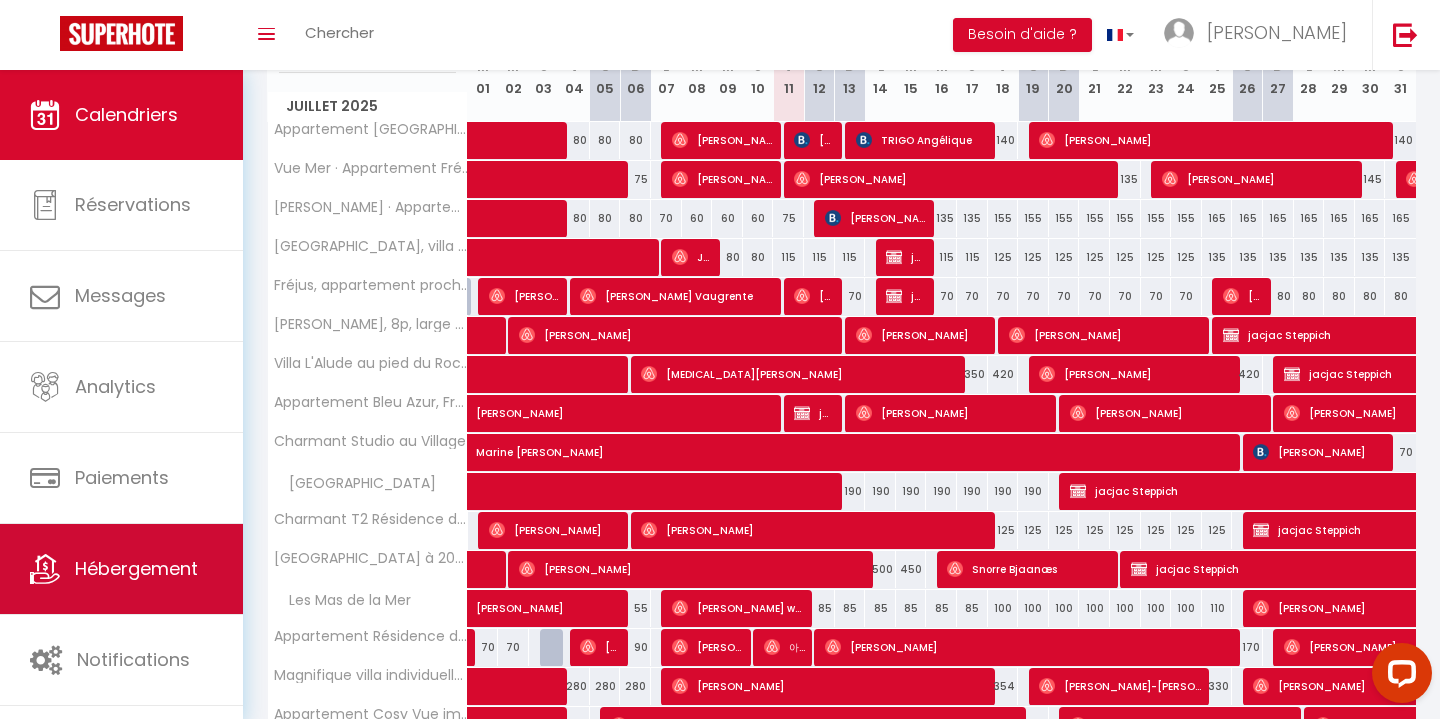 scroll, scrollTop: 443, scrollLeft: 0, axis: vertical 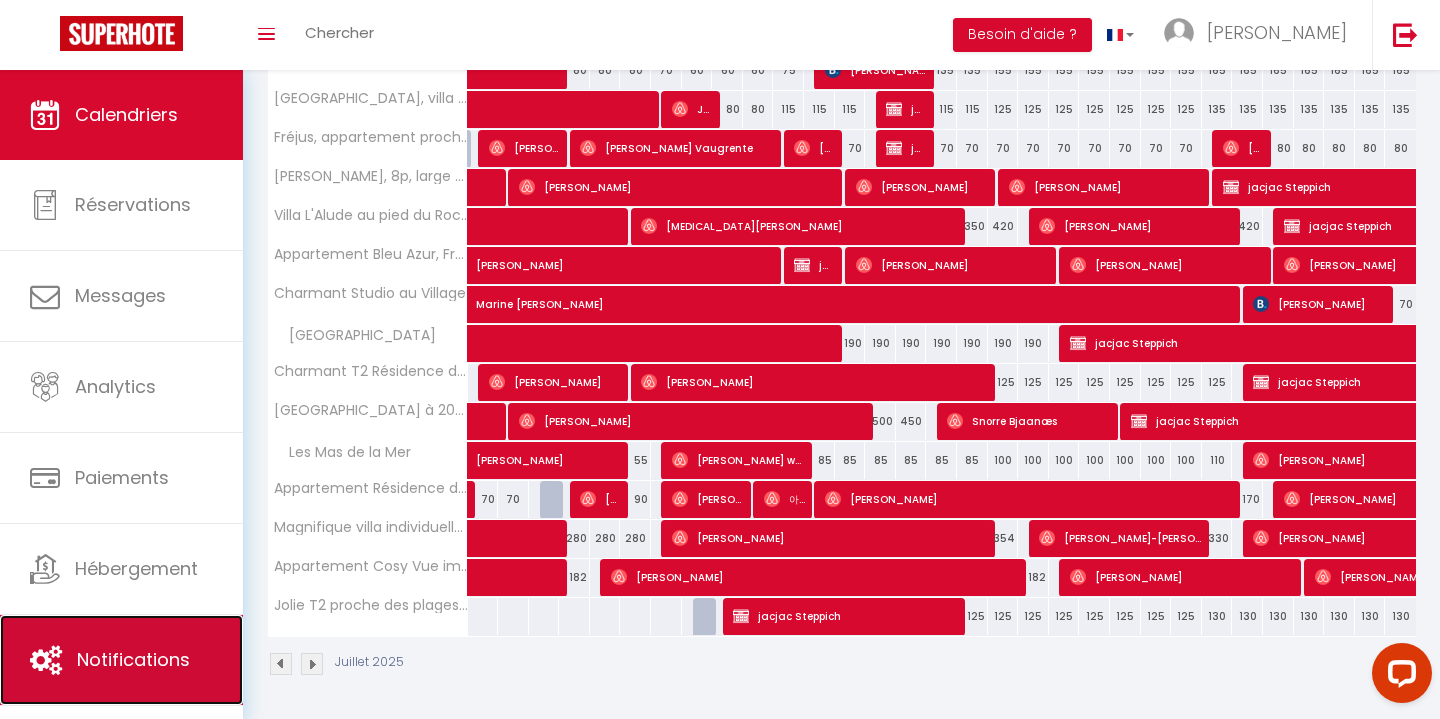 click on "Notifications" at bounding box center (133, 659) 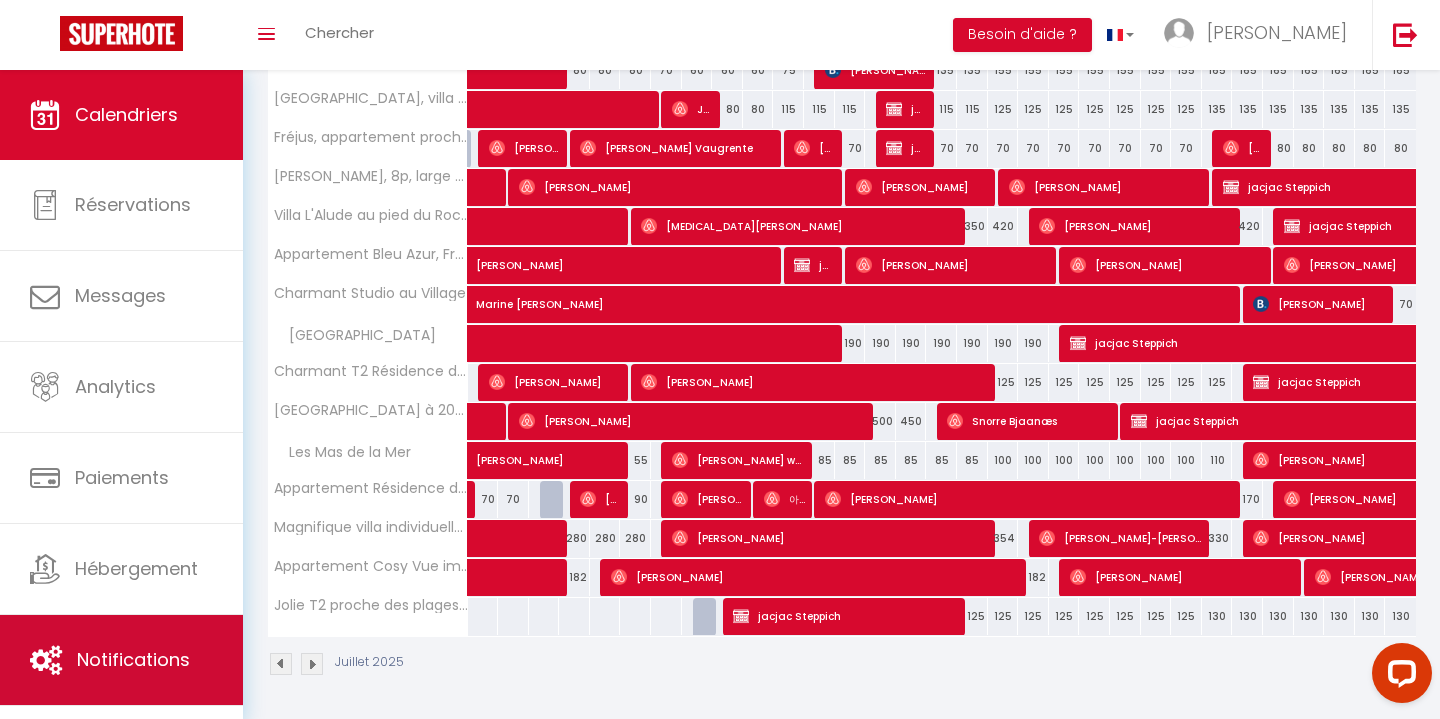 scroll, scrollTop: 0, scrollLeft: 0, axis: both 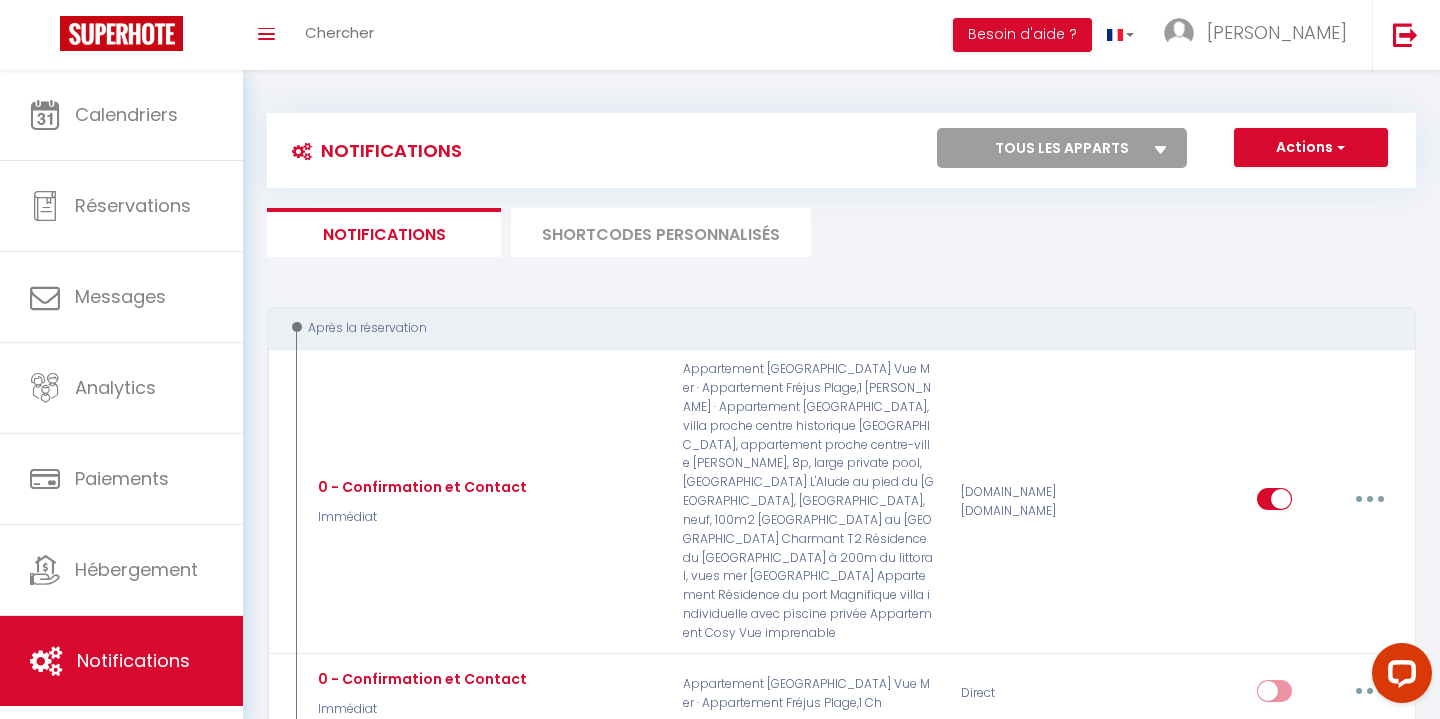 click on "SHORTCODES PERSONNALISÉS" at bounding box center [661, 232] 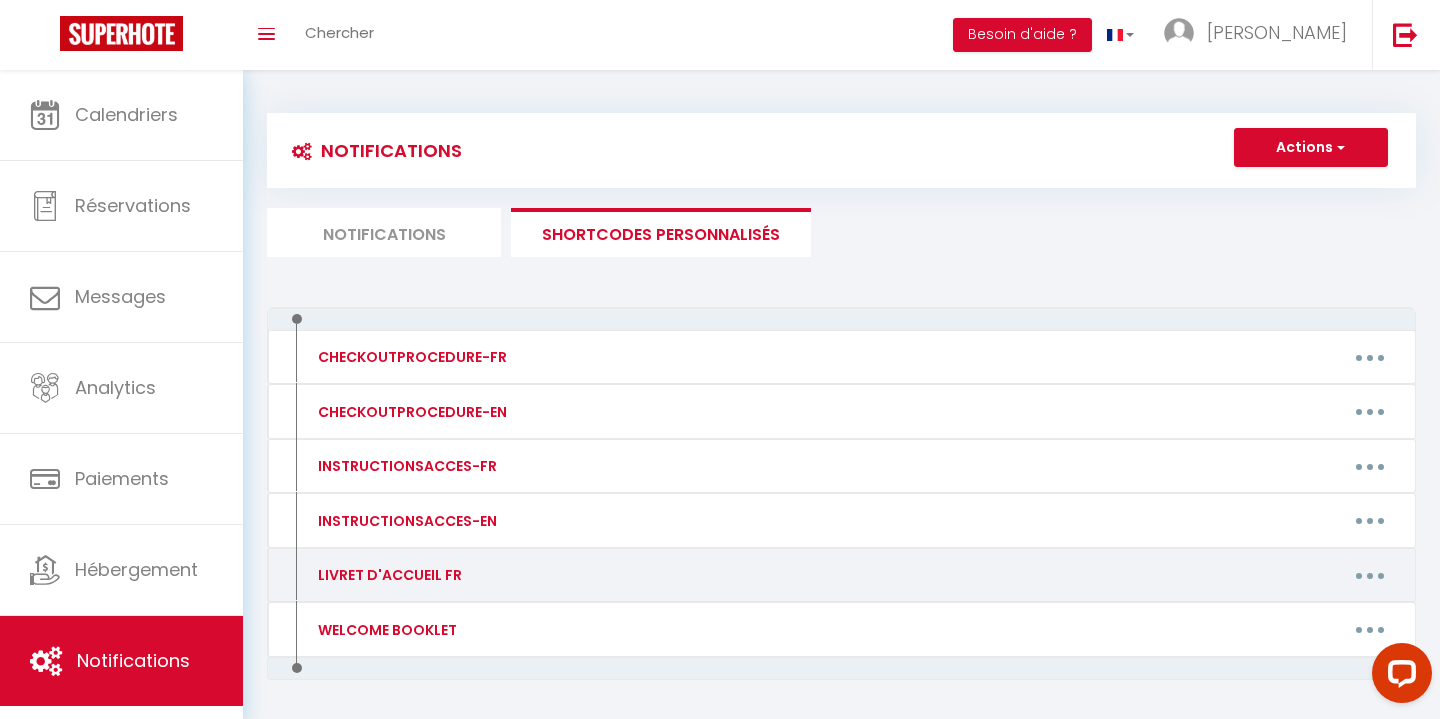 click at bounding box center (1370, 575) 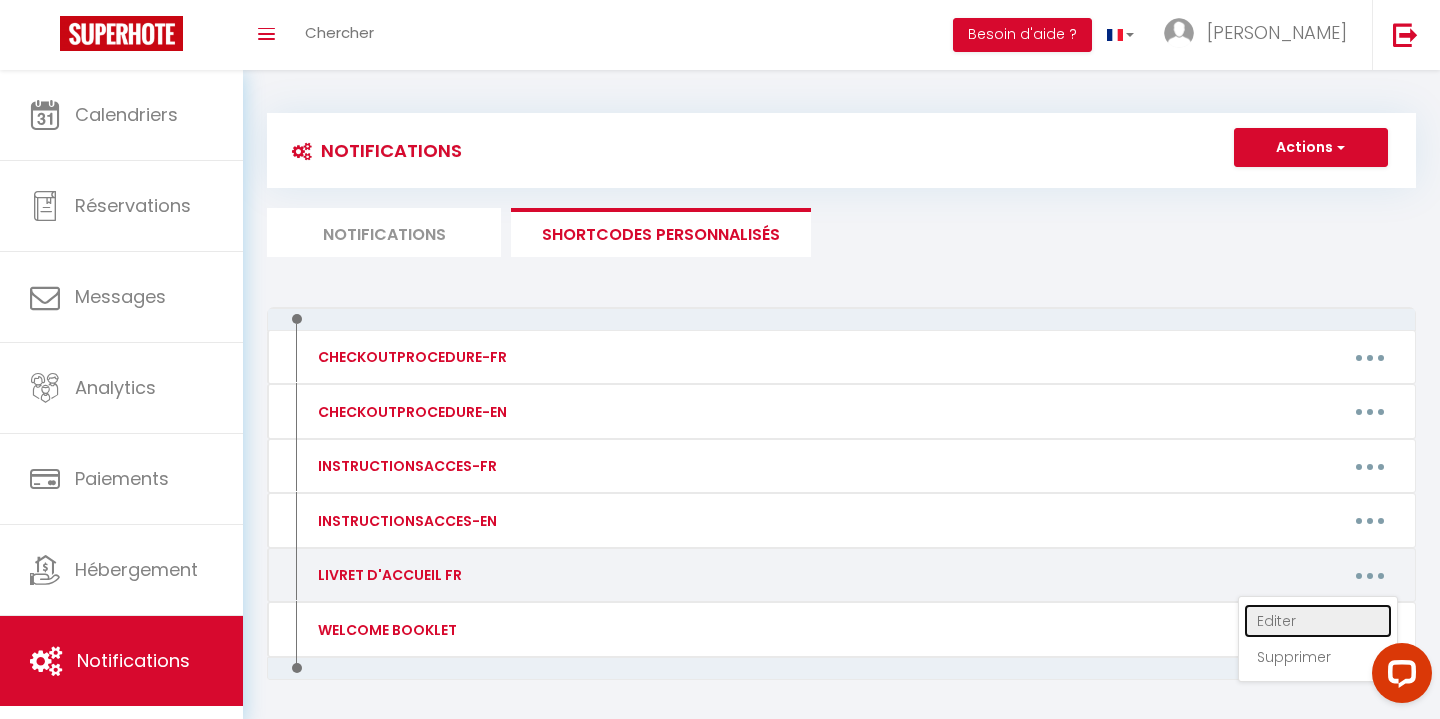 click on "Editer" at bounding box center [1318, 621] 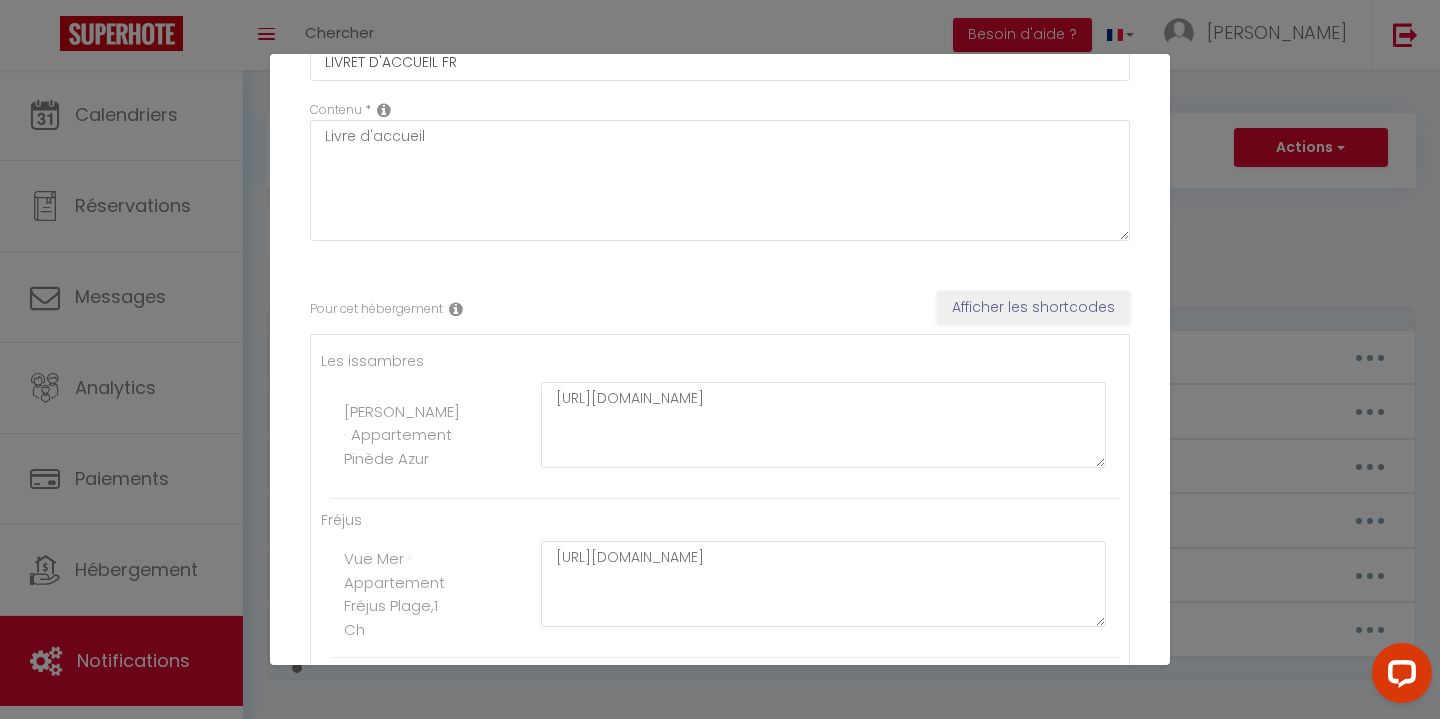 scroll, scrollTop: 158, scrollLeft: 0, axis: vertical 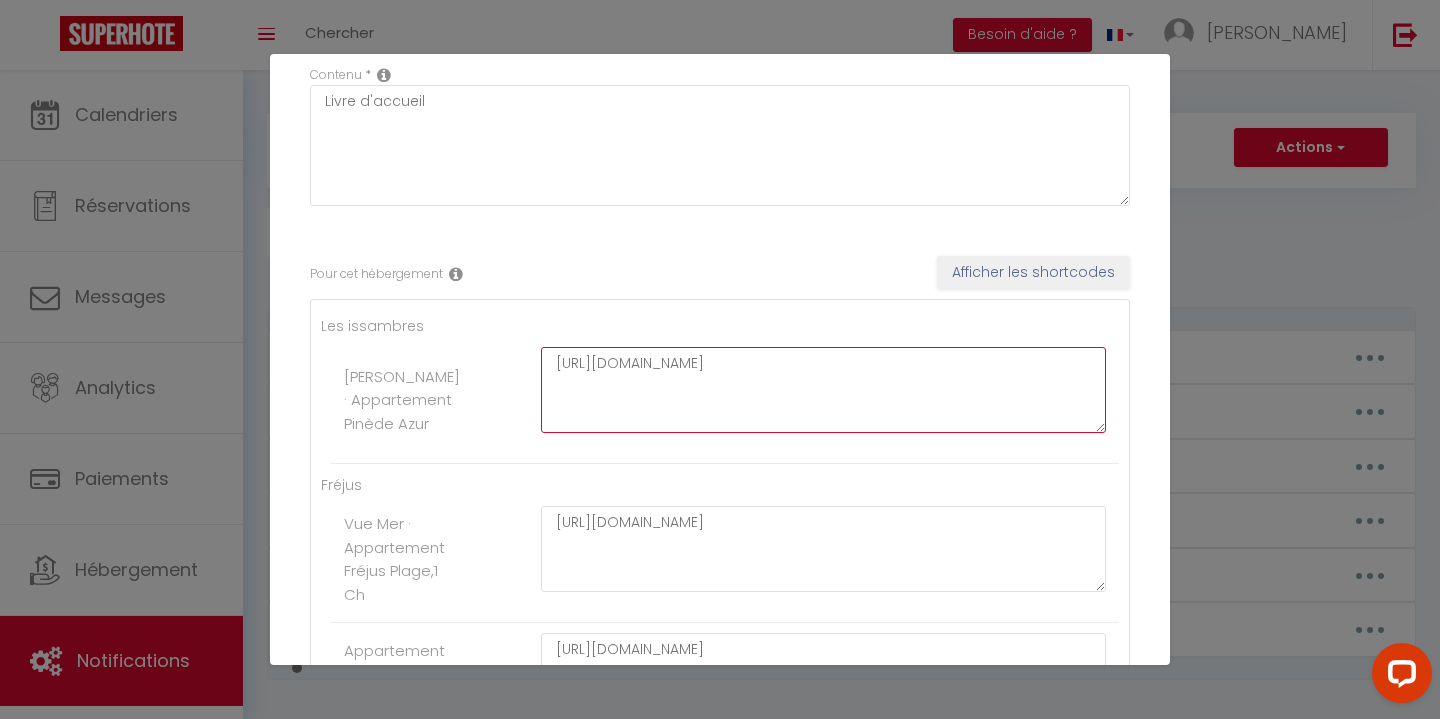 click on "https://urls.fr/DDVWQm" at bounding box center [823, 390] 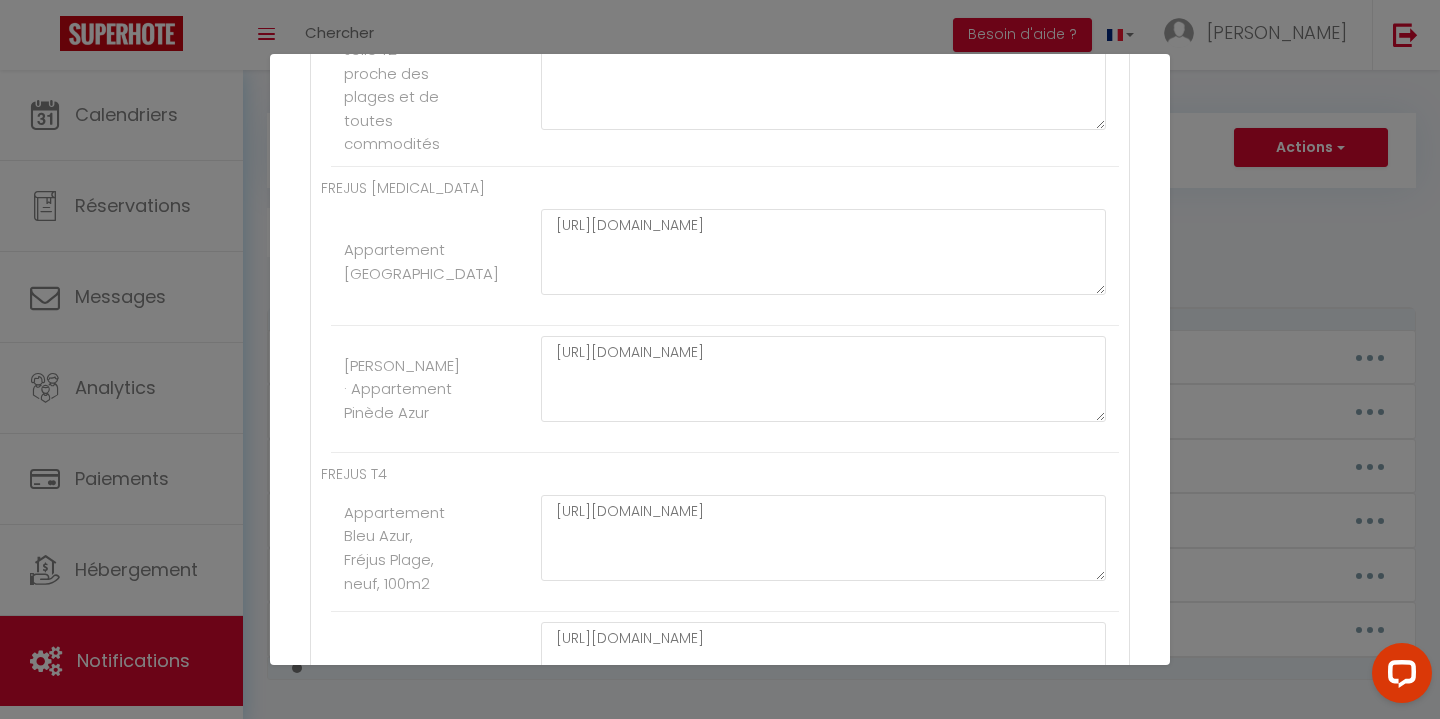 scroll, scrollTop: 3518, scrollLeft: 0, axis: vertical 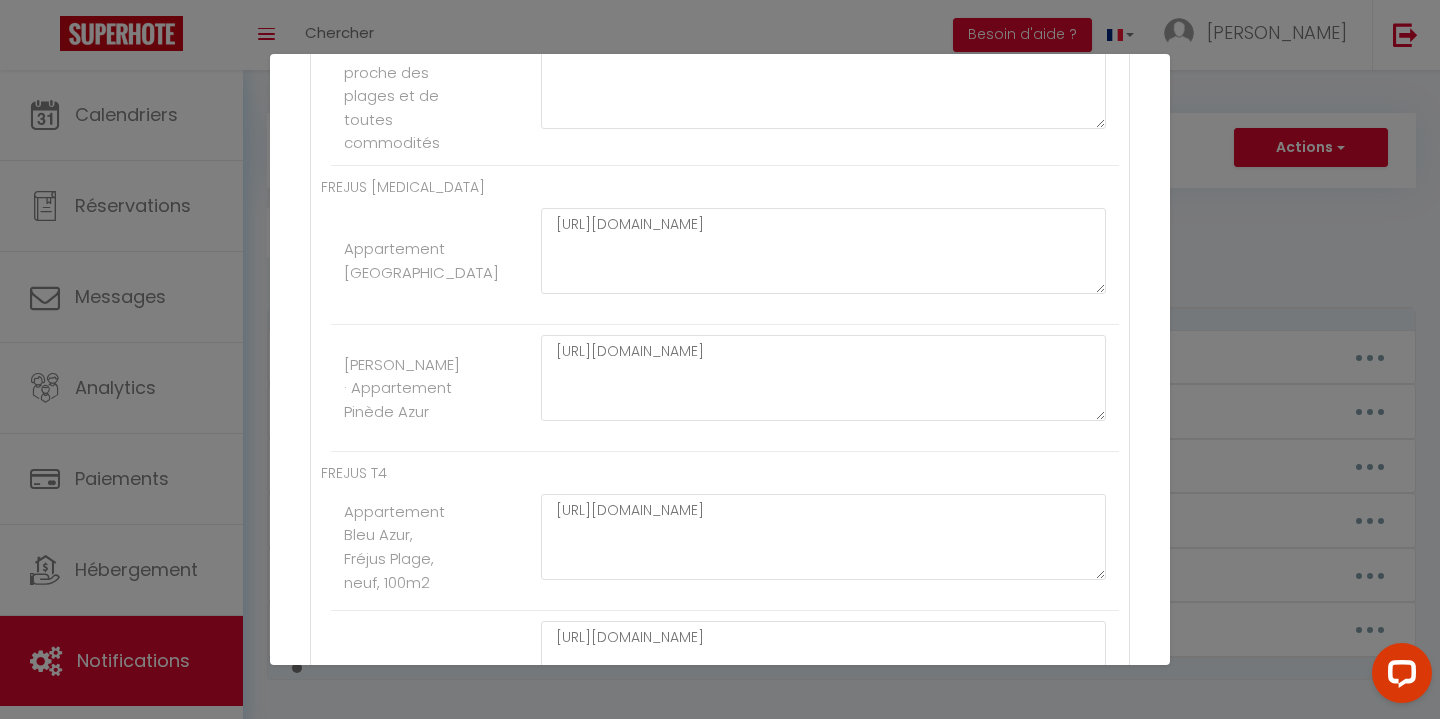 type on "https://urls.fr/hyX7aX" 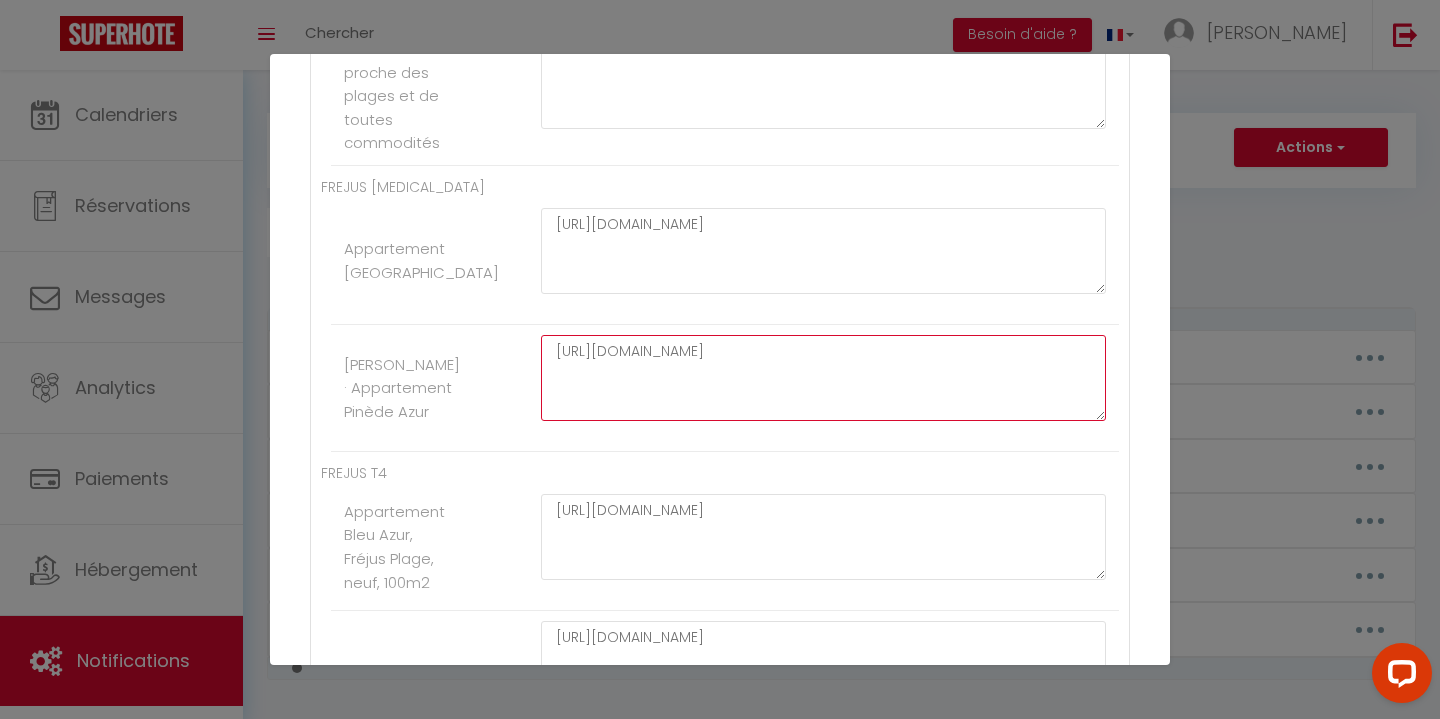 click on "https://urls.fr/DDVWQm" at bounding box center (823, -2684) 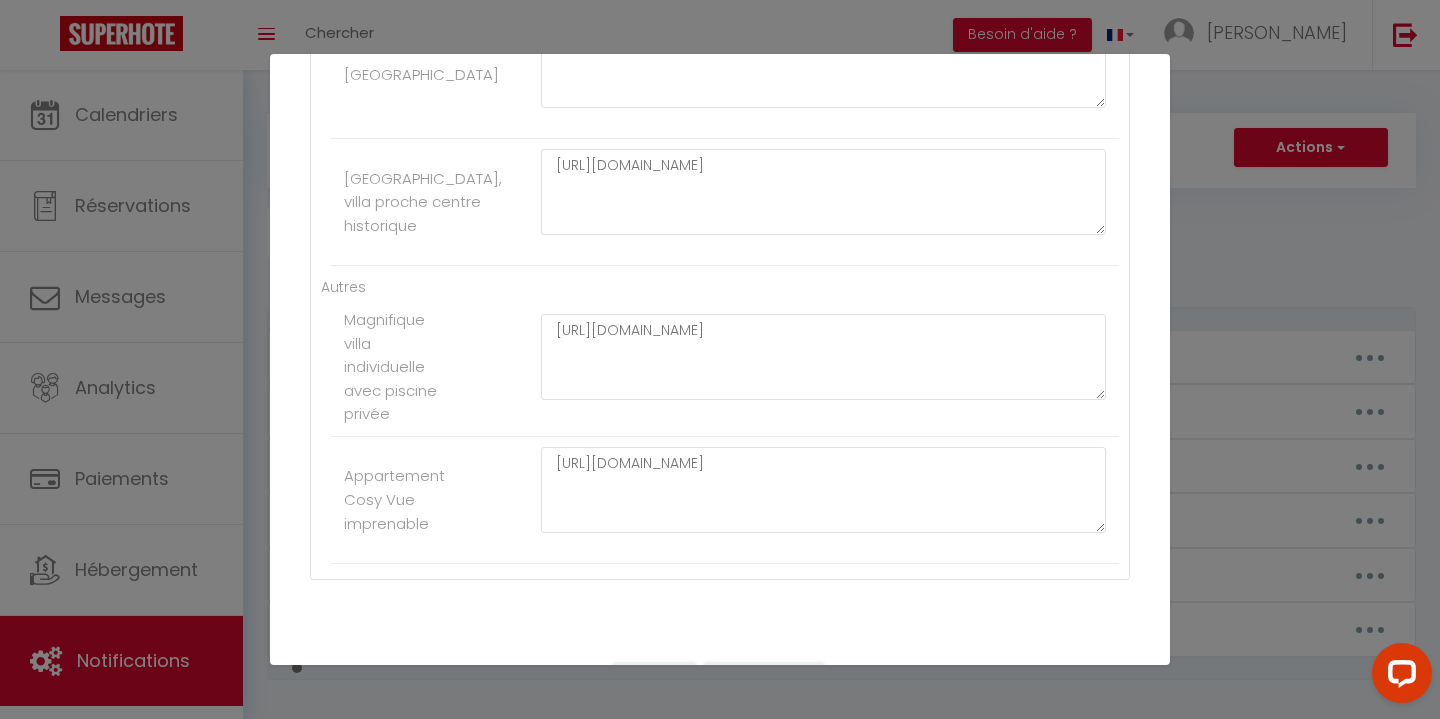 scroll, scrollTop: 4192, scrollLeft: 0, axis: vertical 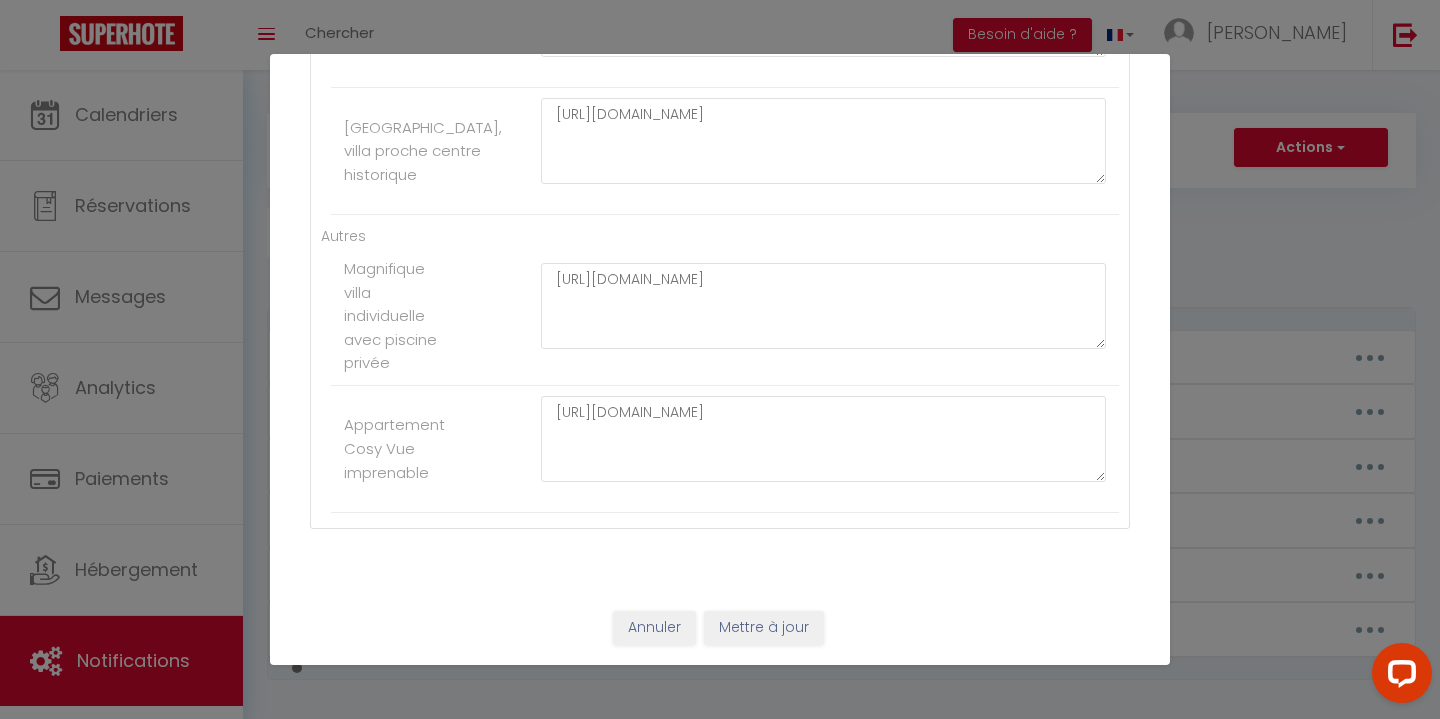 type on "https://urls.fr/hyX7aX" 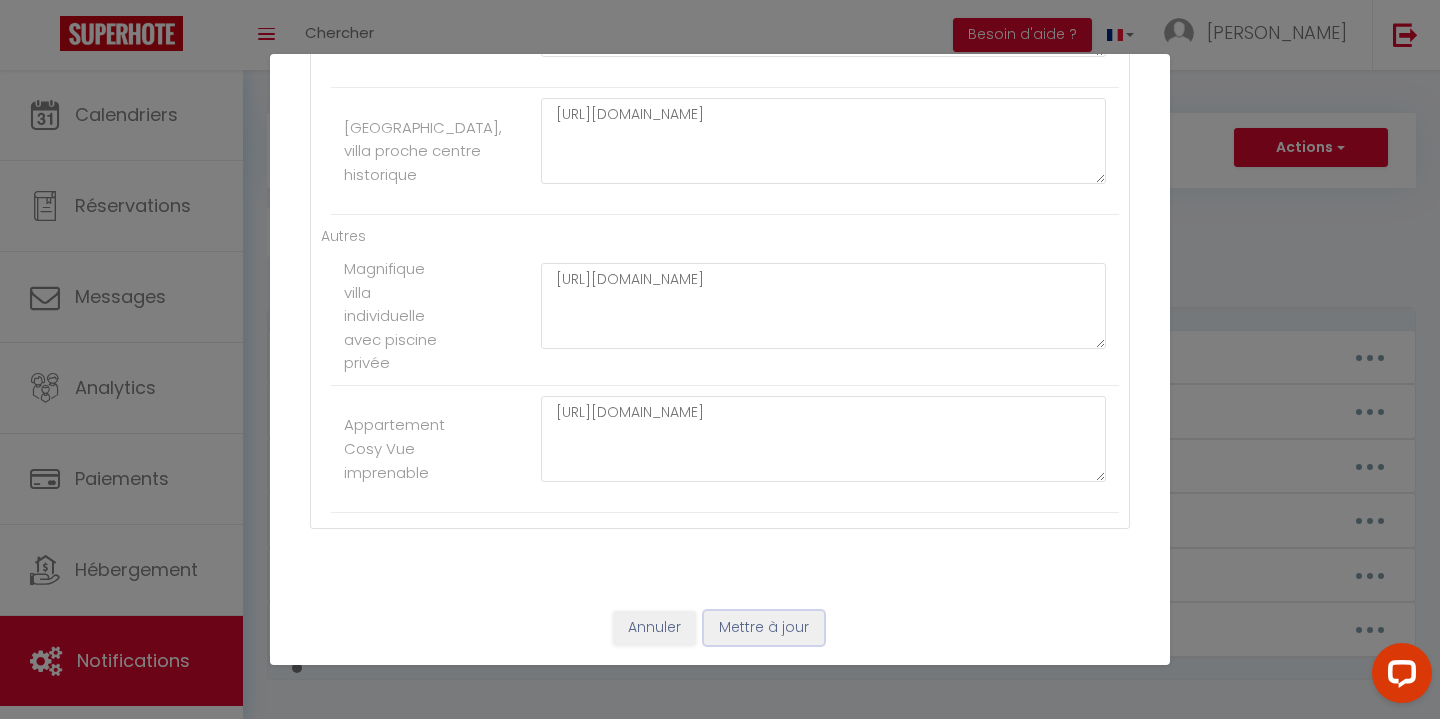 click on "Mettre à jour" at bounding box center [764, 628] 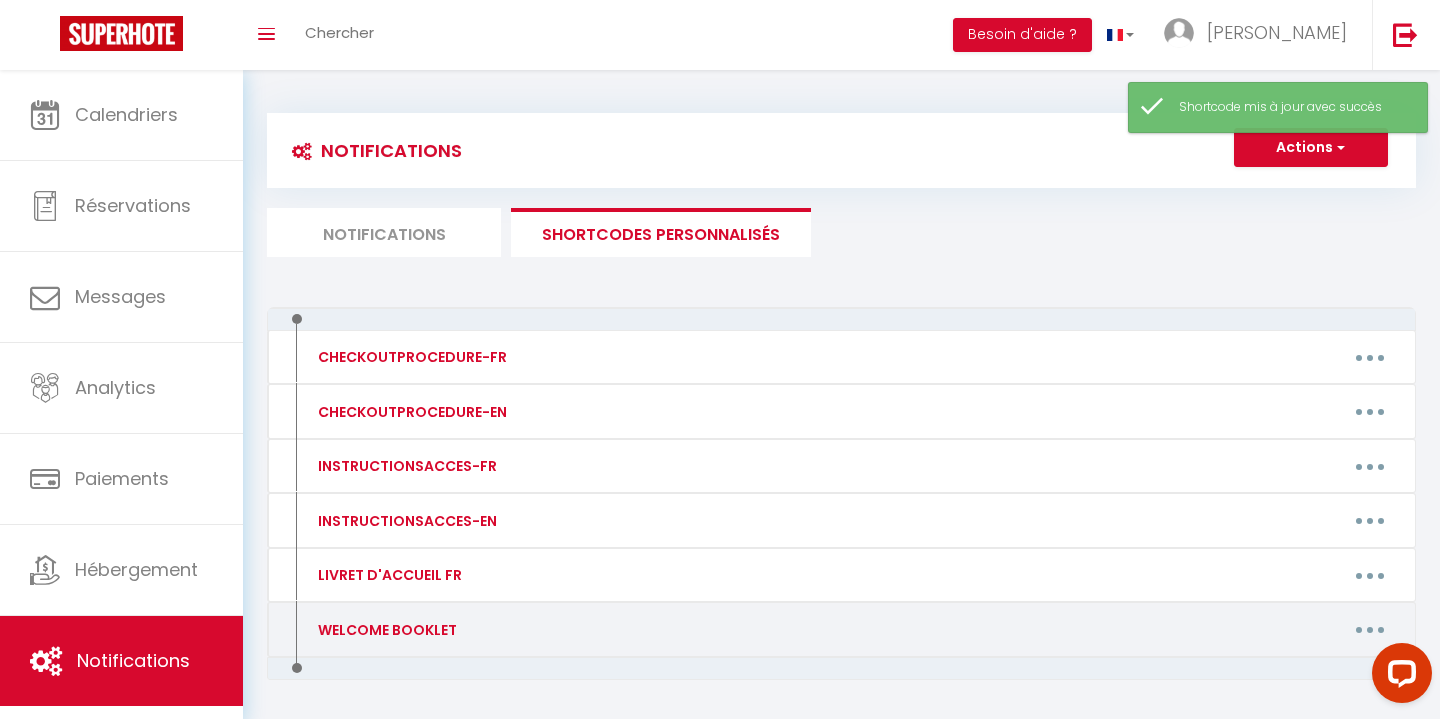 click at bounding box center (1370, 630) 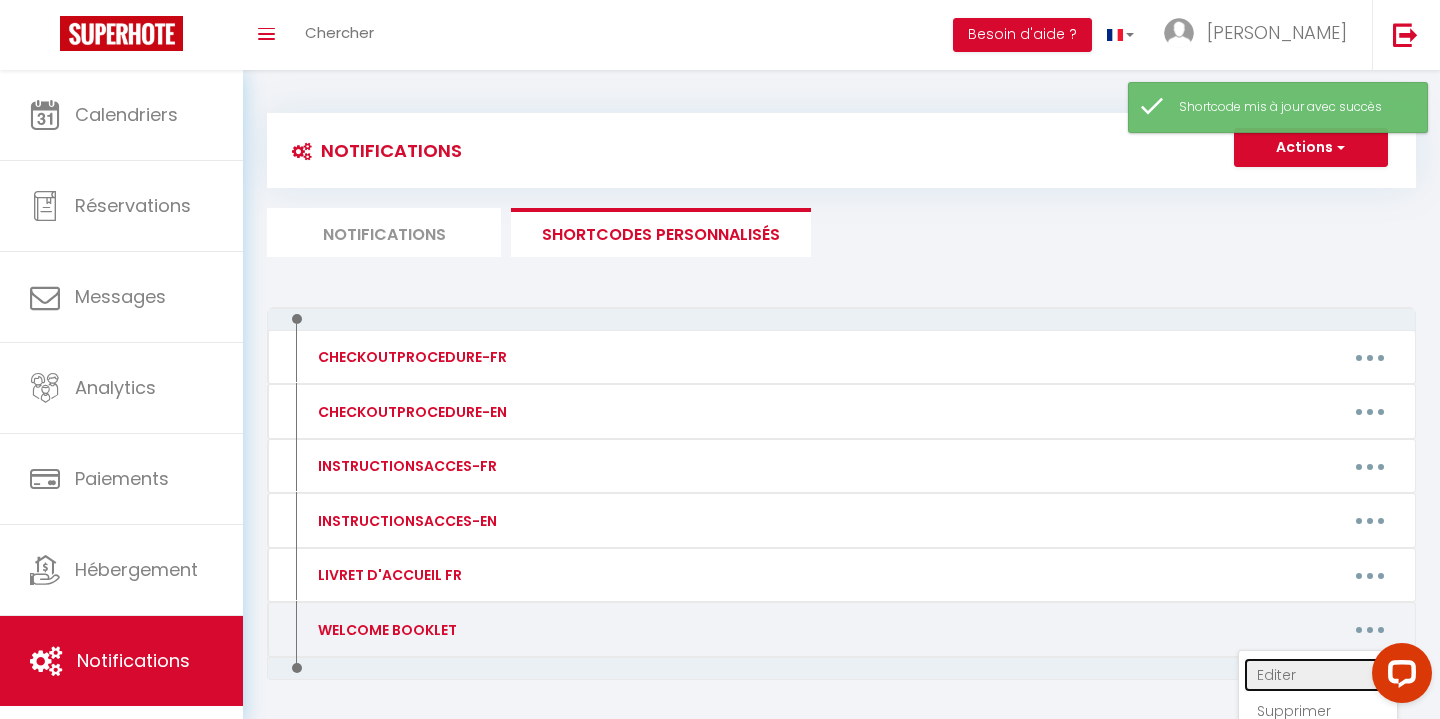 click on "Editer" at bounding box center (1318, 675) 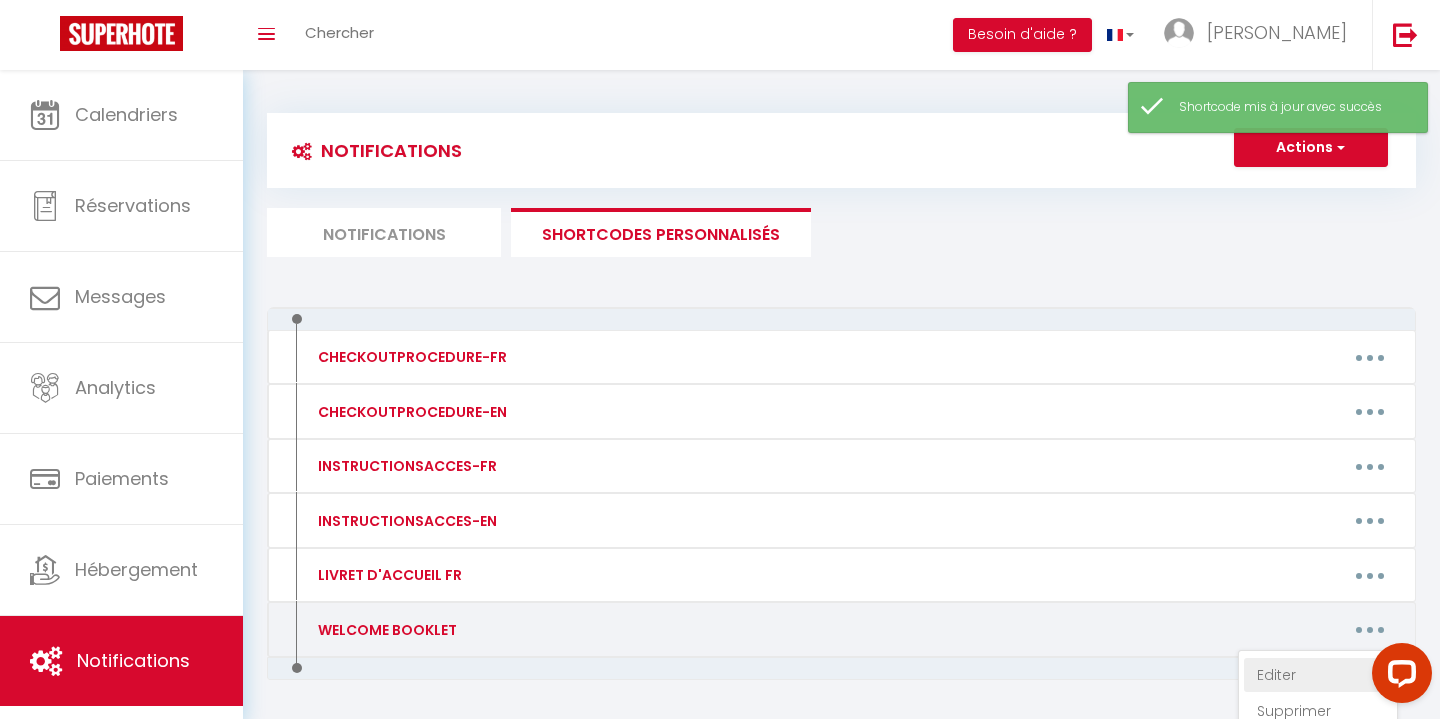 type on "WELCOME BOOKLET" 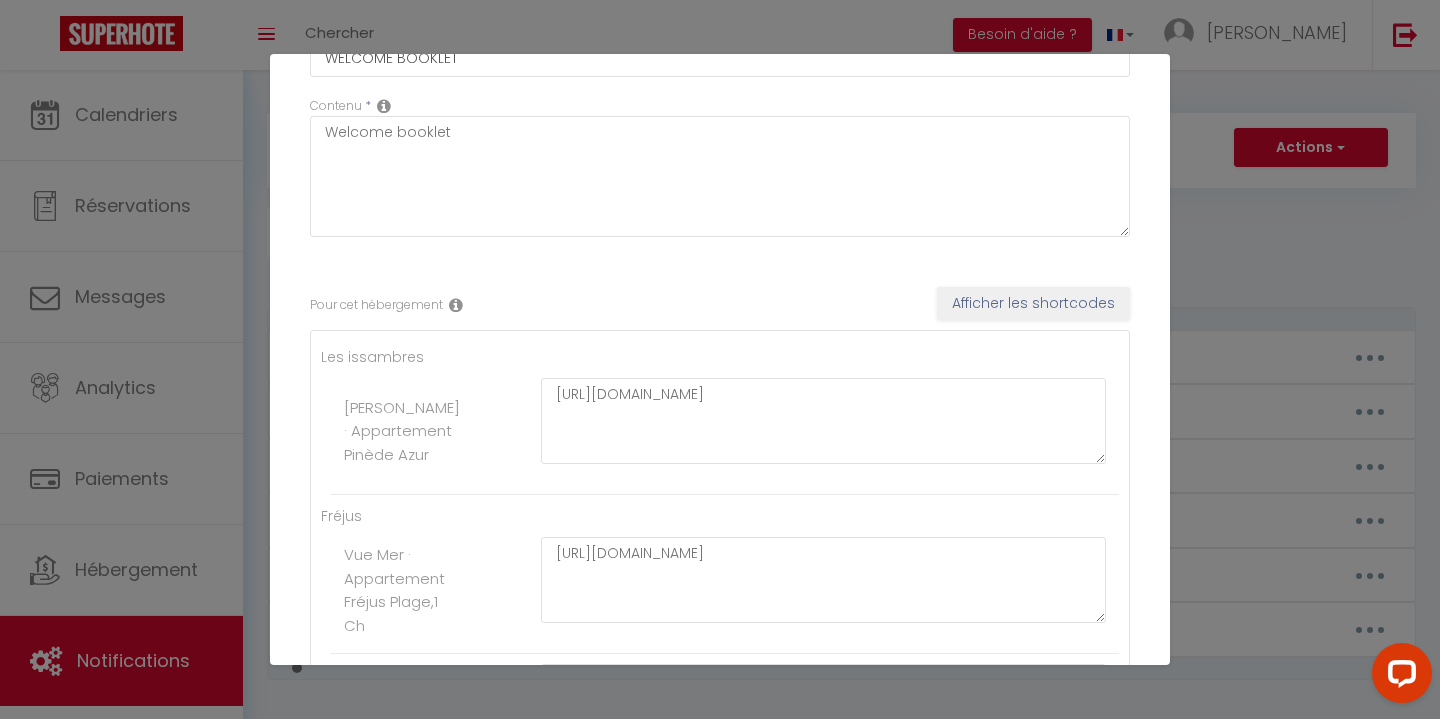scroll, scrollTop: 185, scrollLeft: 0, axis: vertical 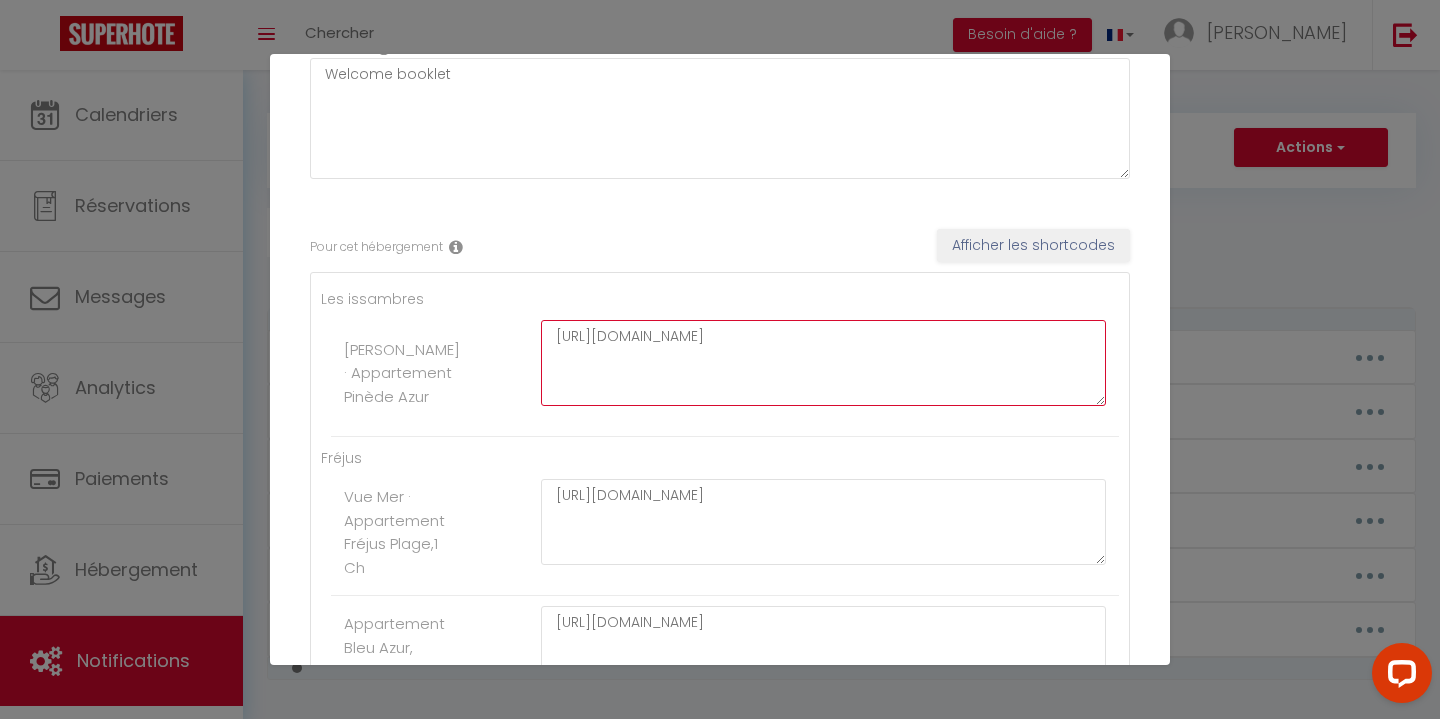 click on "https://urls.fr/fZOu8R" at bounding box center [823, 363] 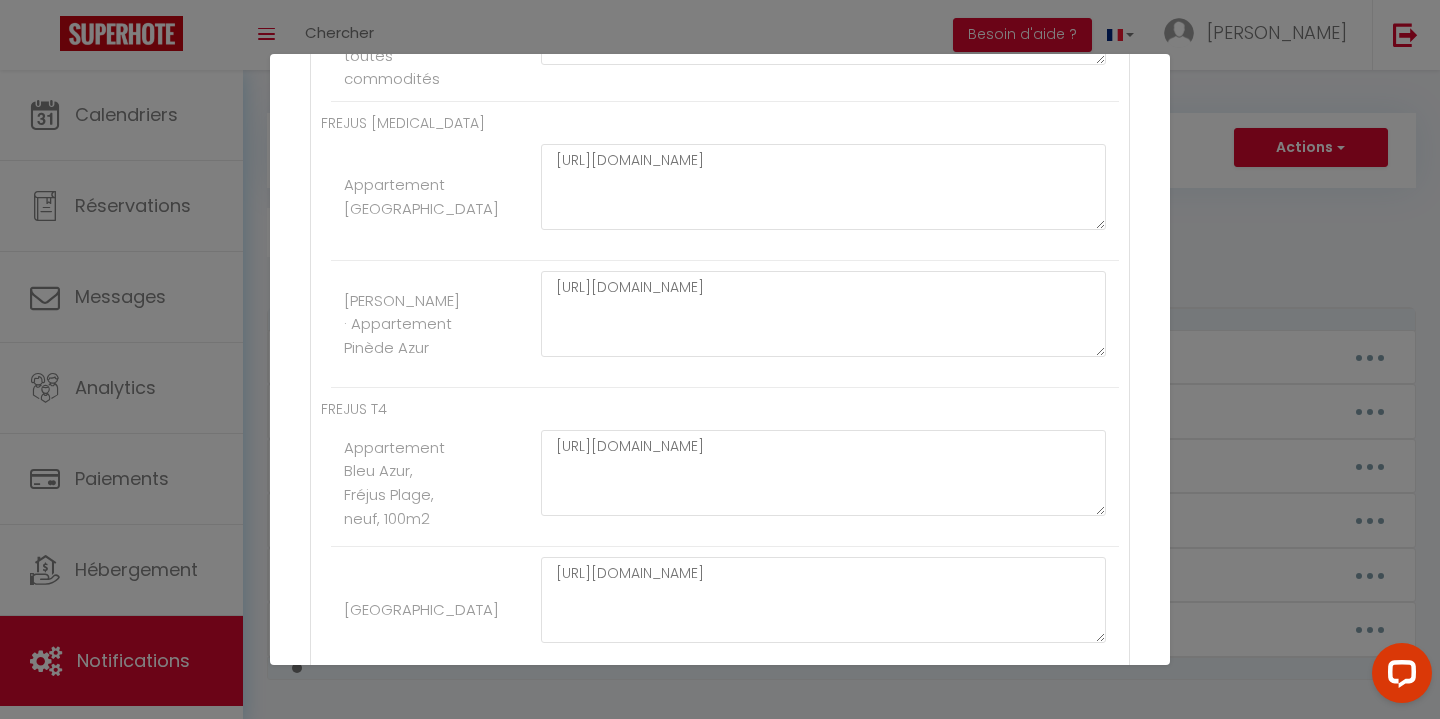 scroll, scrollTop: 3585, scrollLeft: 0, axis: vertical 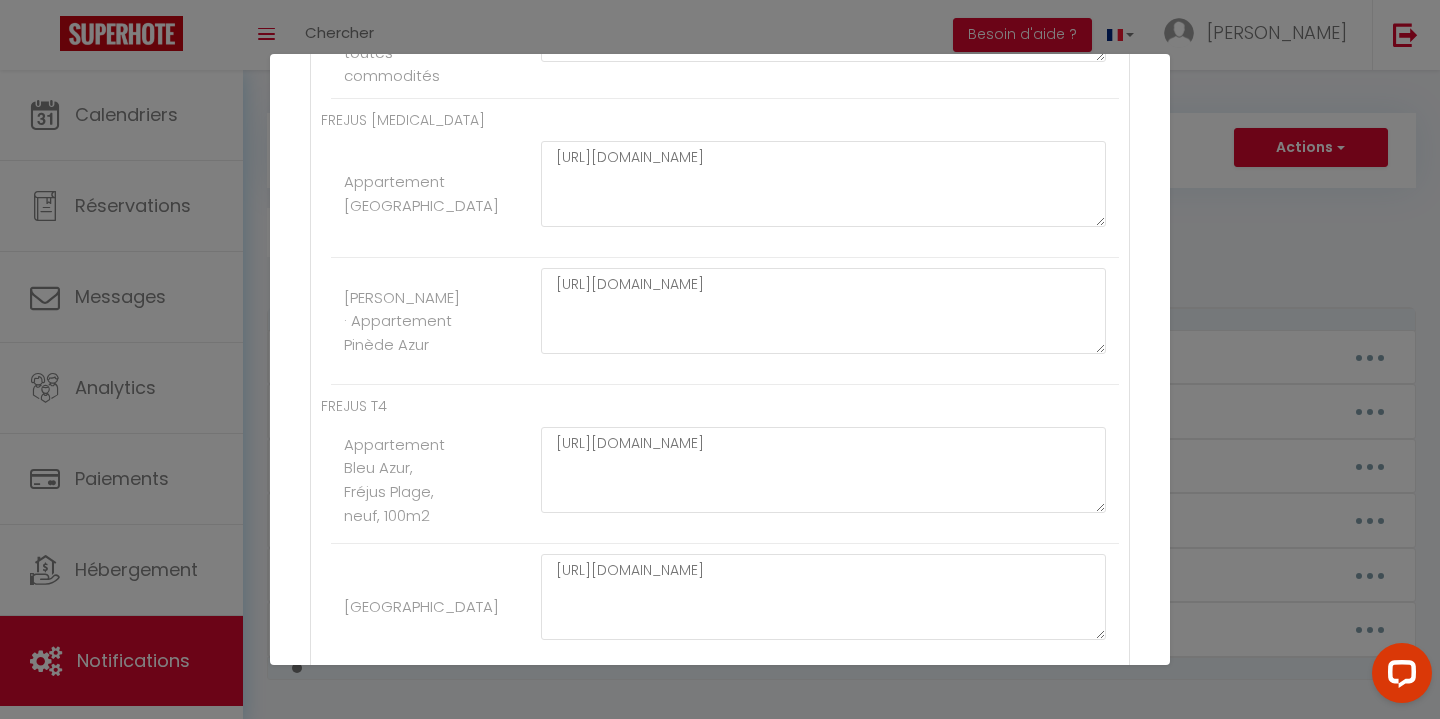 type on "https://urls.fr/gLLMqp" 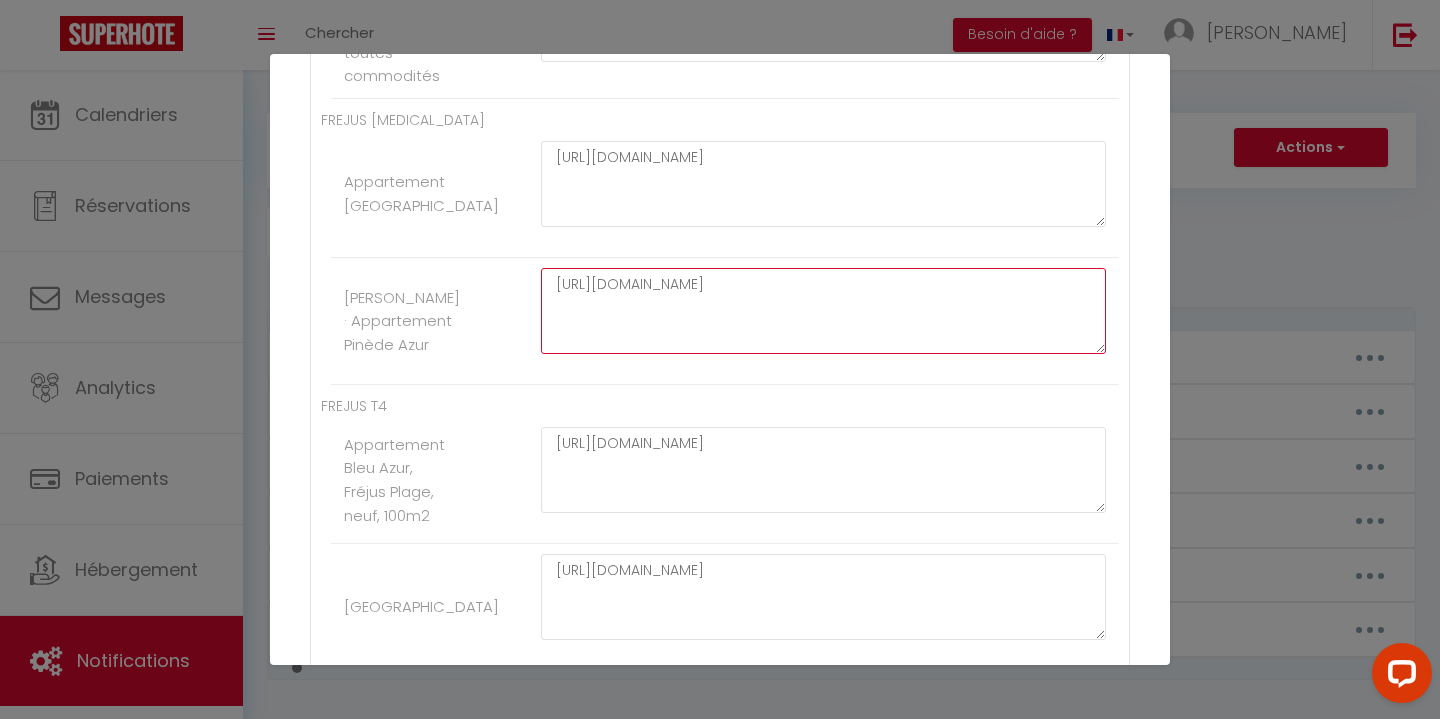 click on "https://urls.fr/fZOu8R" at bounding box center [823, -2751] 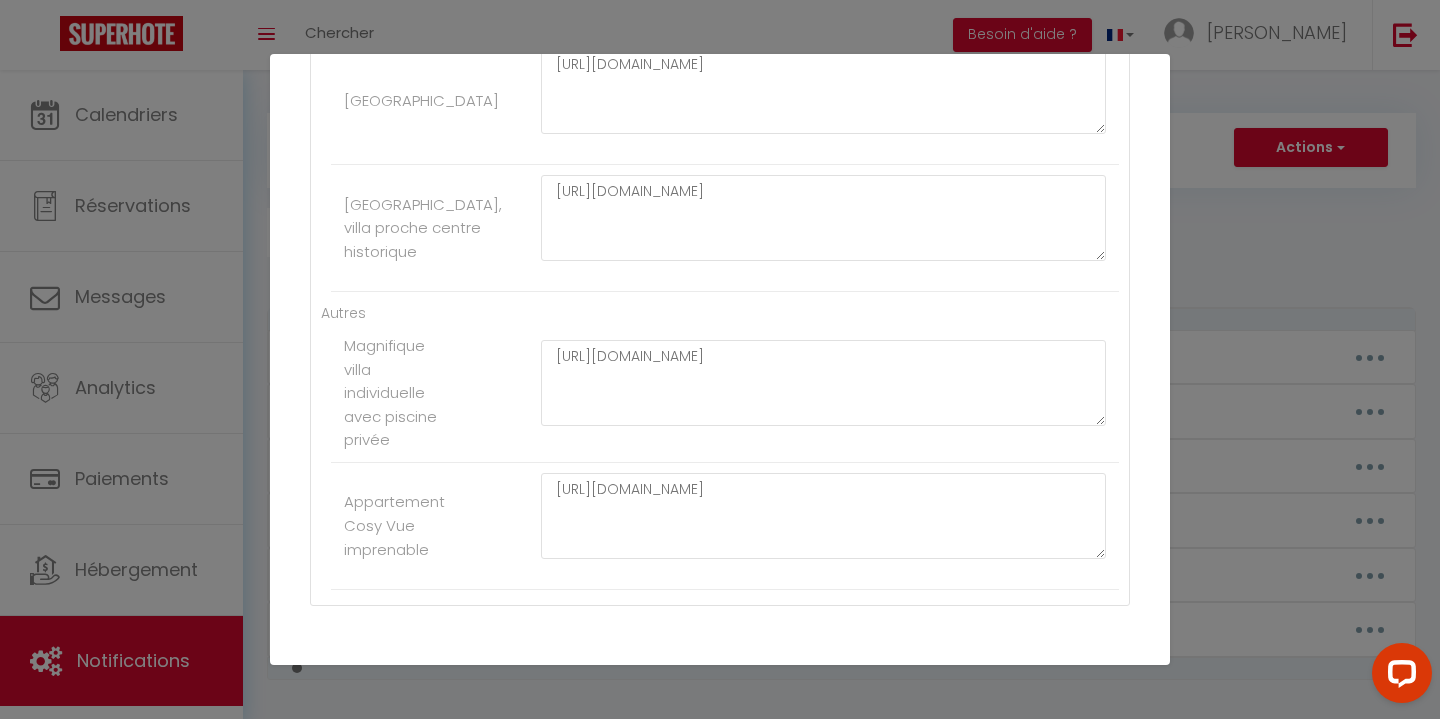 scroll, scrollTop: 4192, scrollLeft: 0, axis: vertical 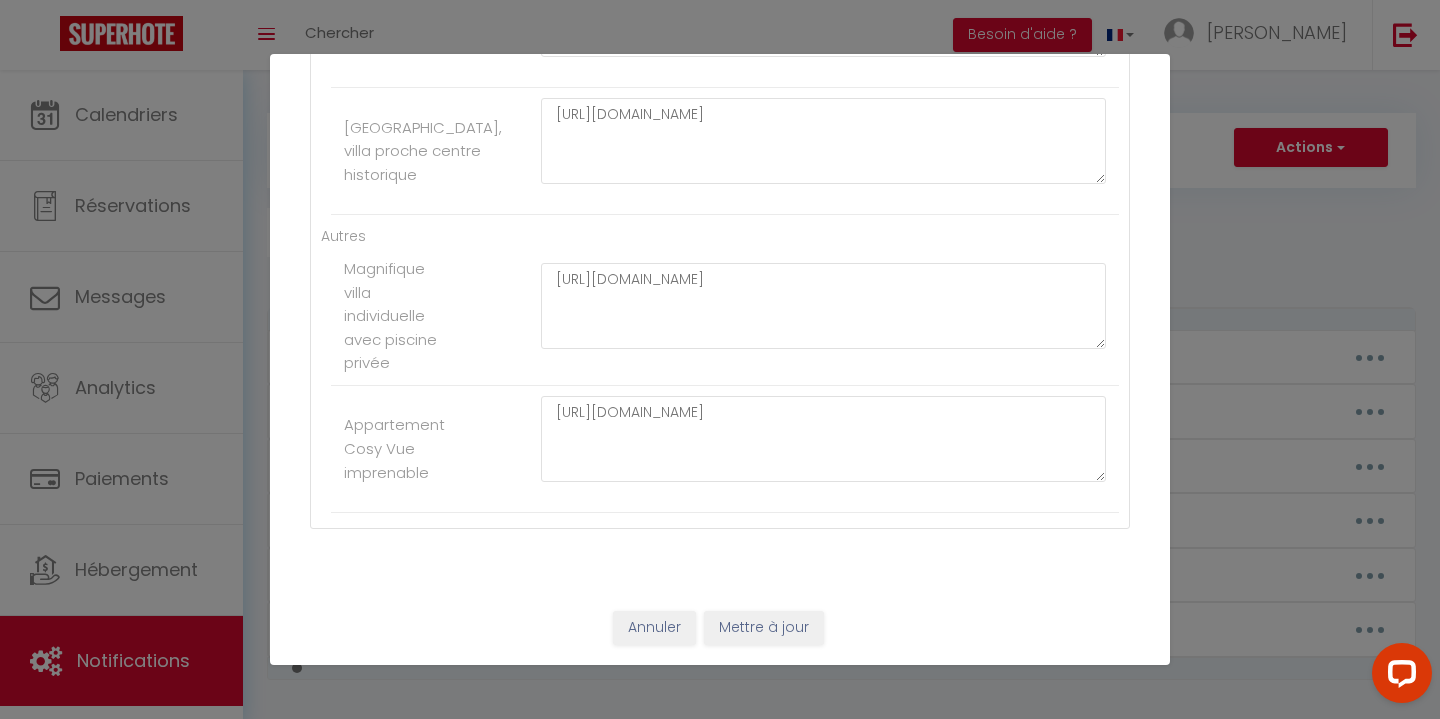 type on "https://urls.fr/gLLMqp" 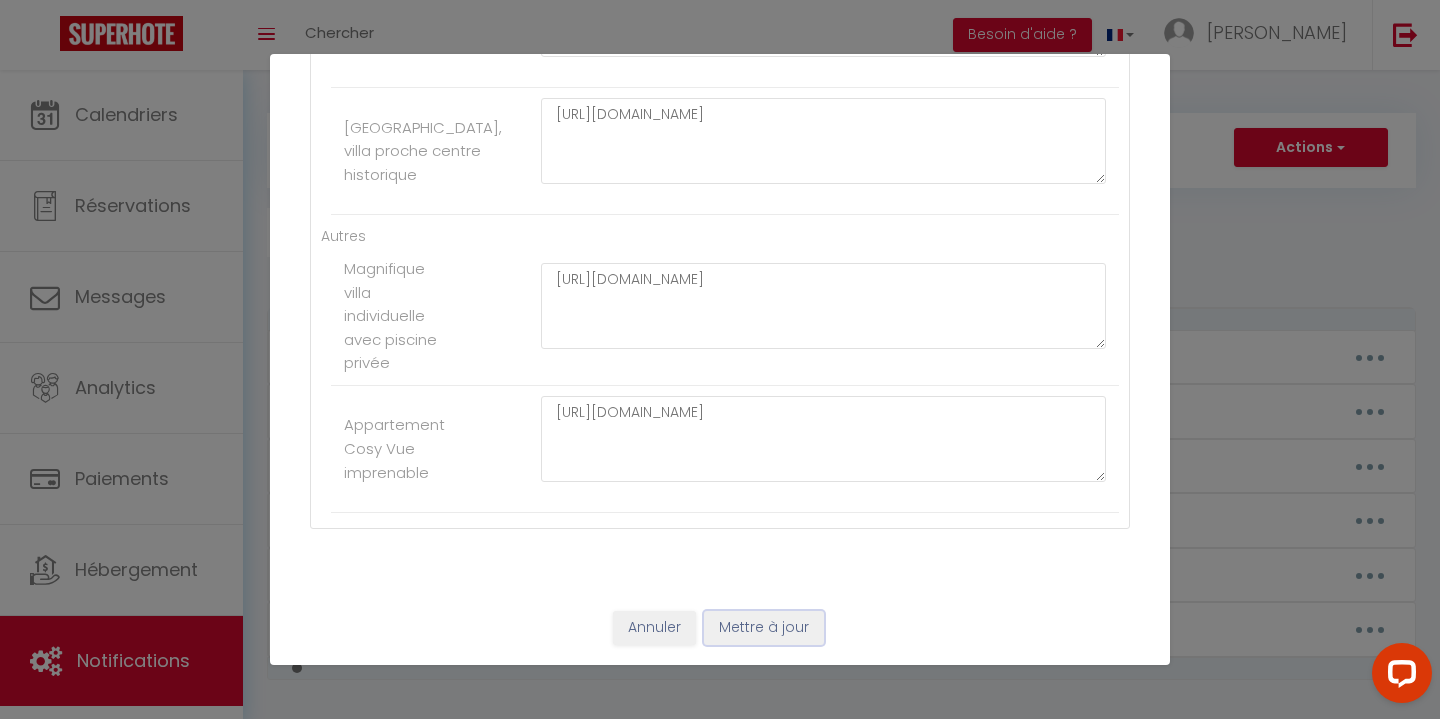 click on "Mettre à jour" at bounding box center (764, 628) 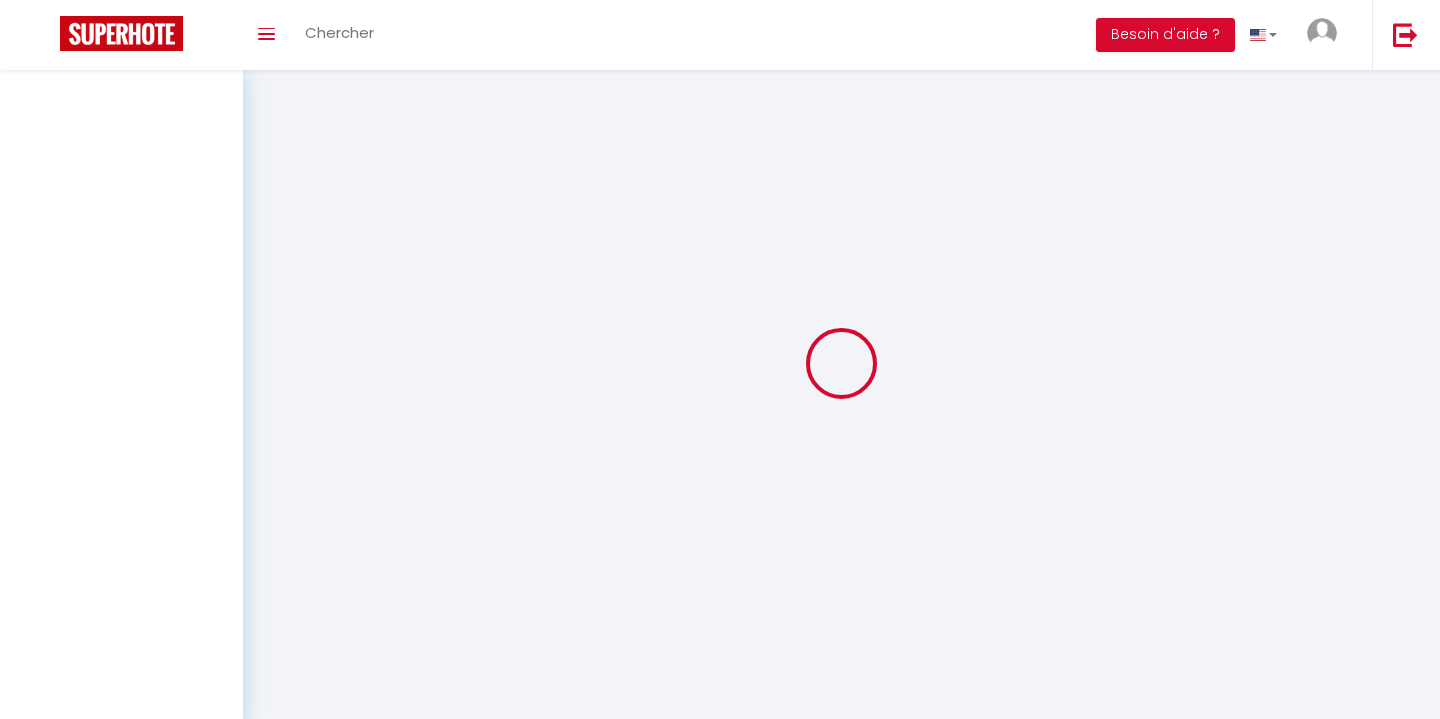scroll, scrollTop: 0, scrollLeft: 0, axis: both 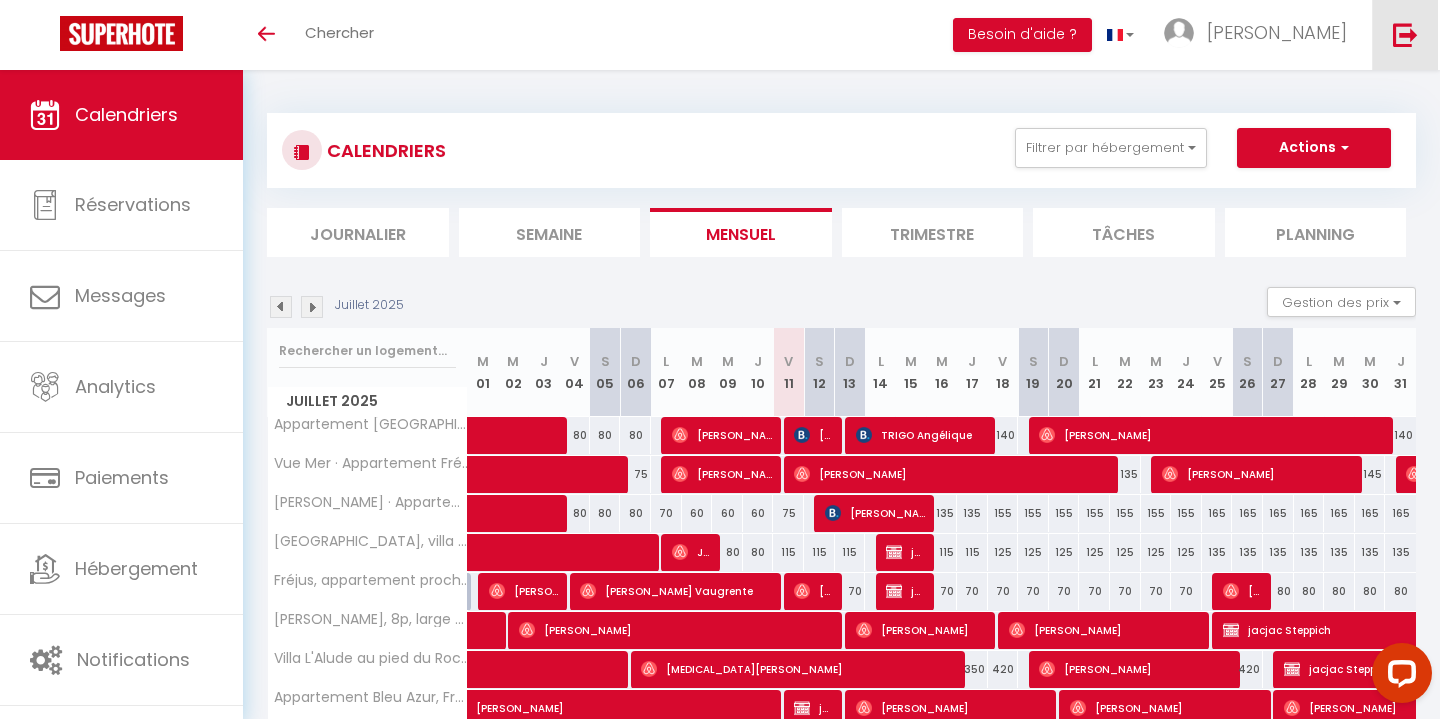 click at bounding box center (1405, 34) 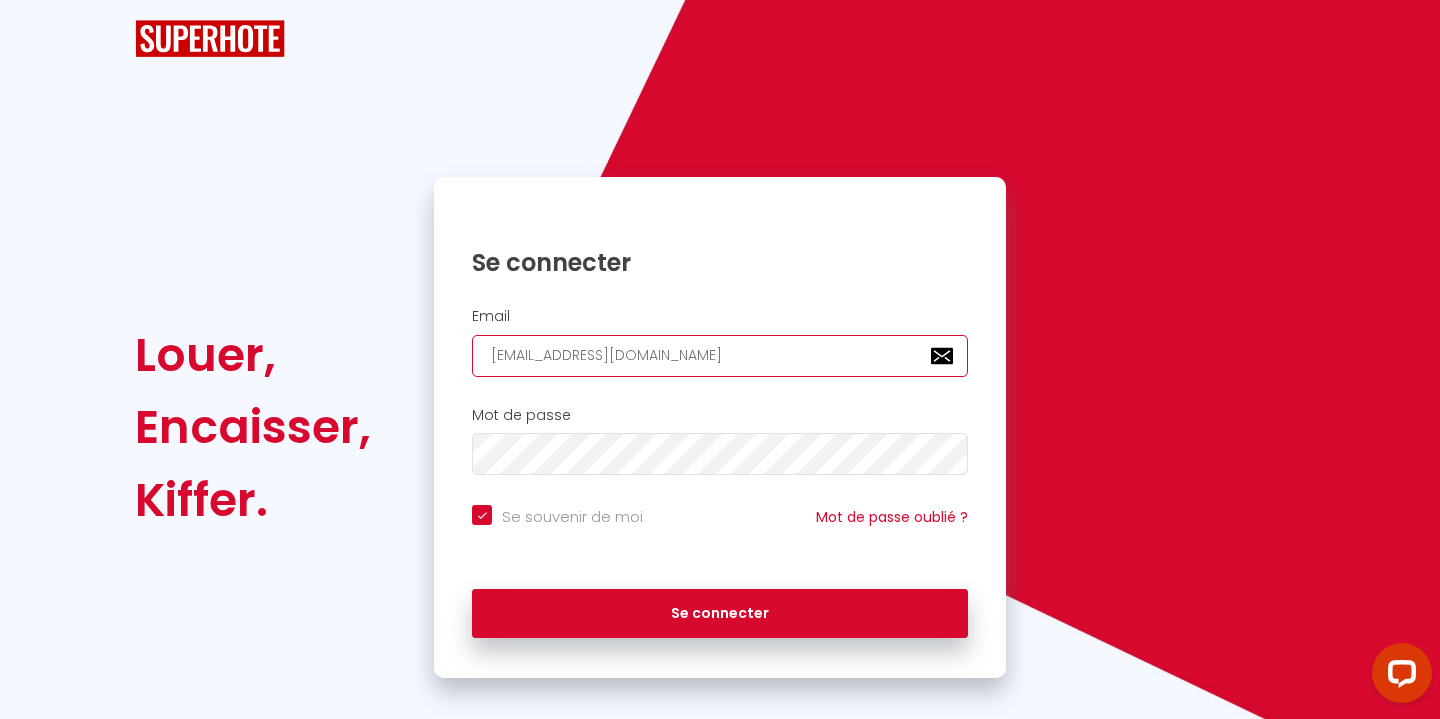 click on "[EMAIL_ADDRESS][DOMAIN_NAME]" at bounding box center (720, 356) 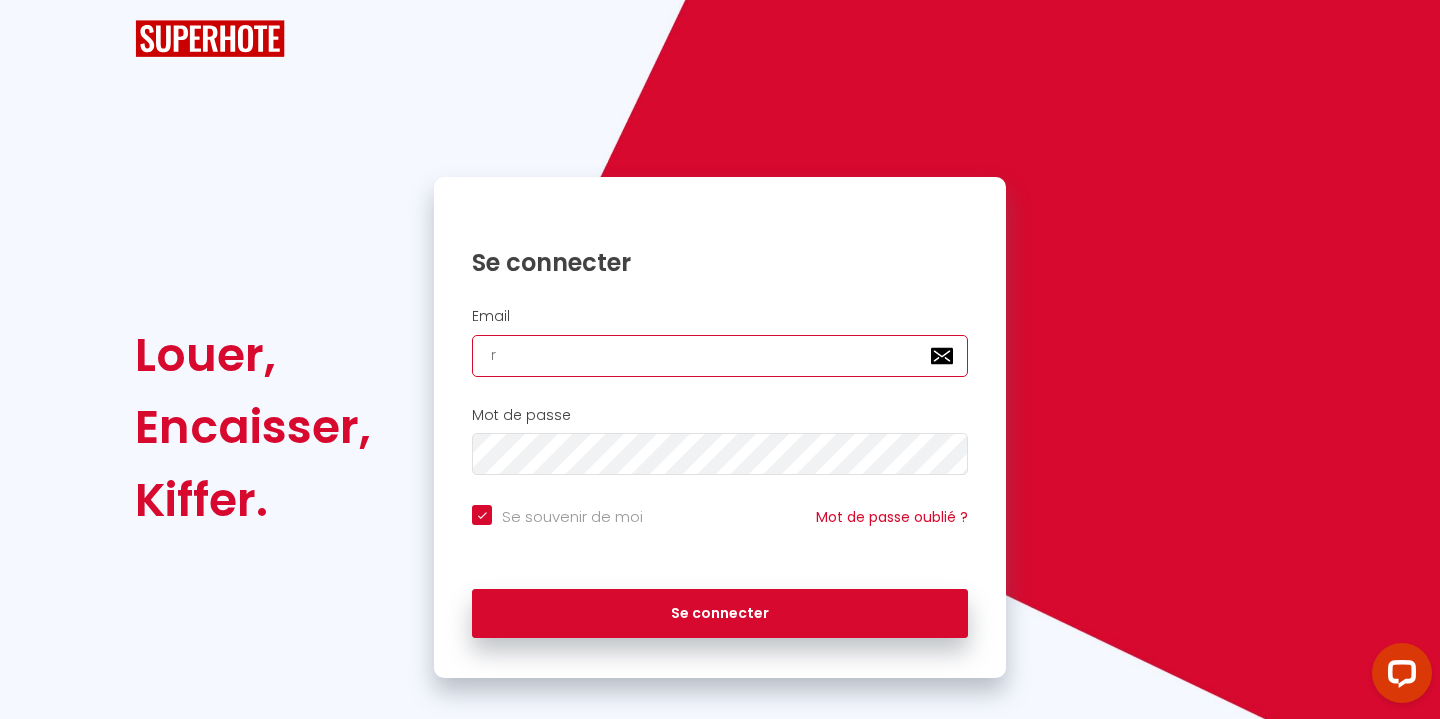 checkbox on "true" 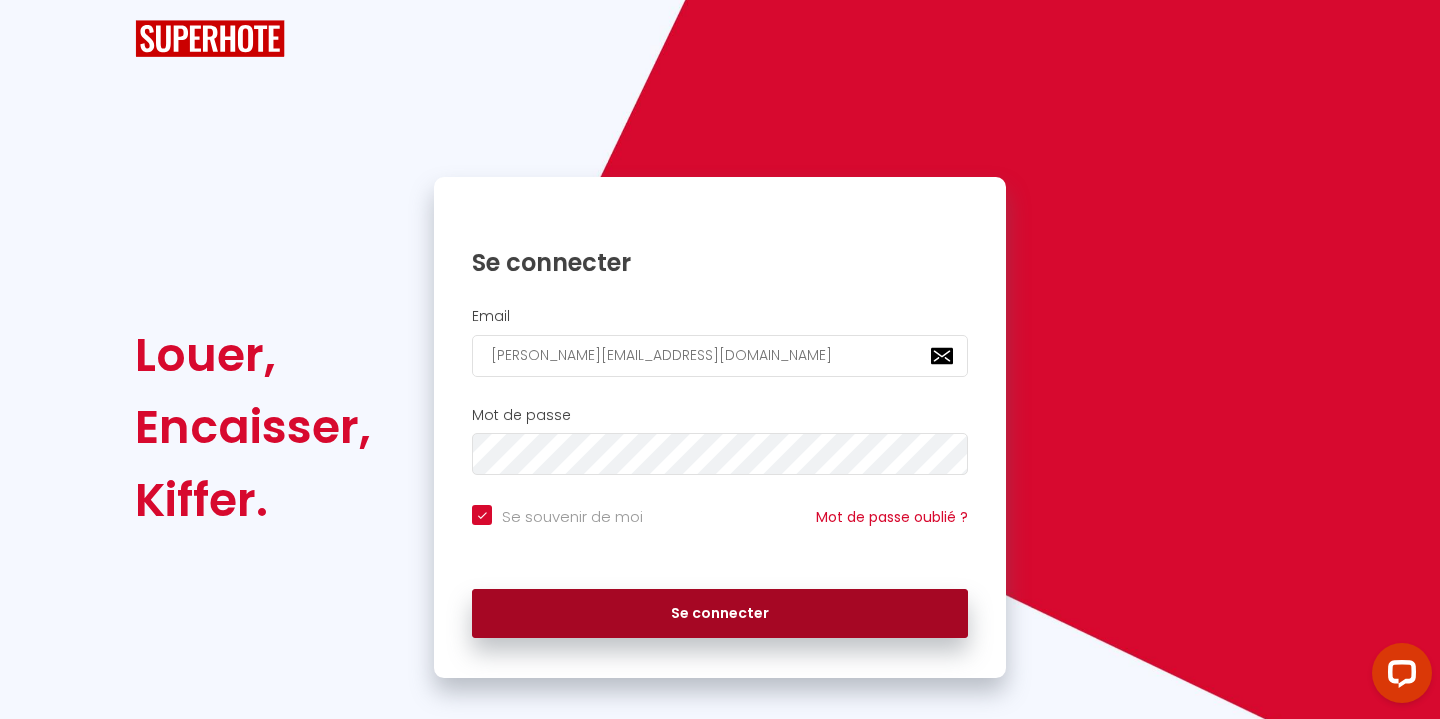 click on "Se connecter" at bounding box center [720, 614] 